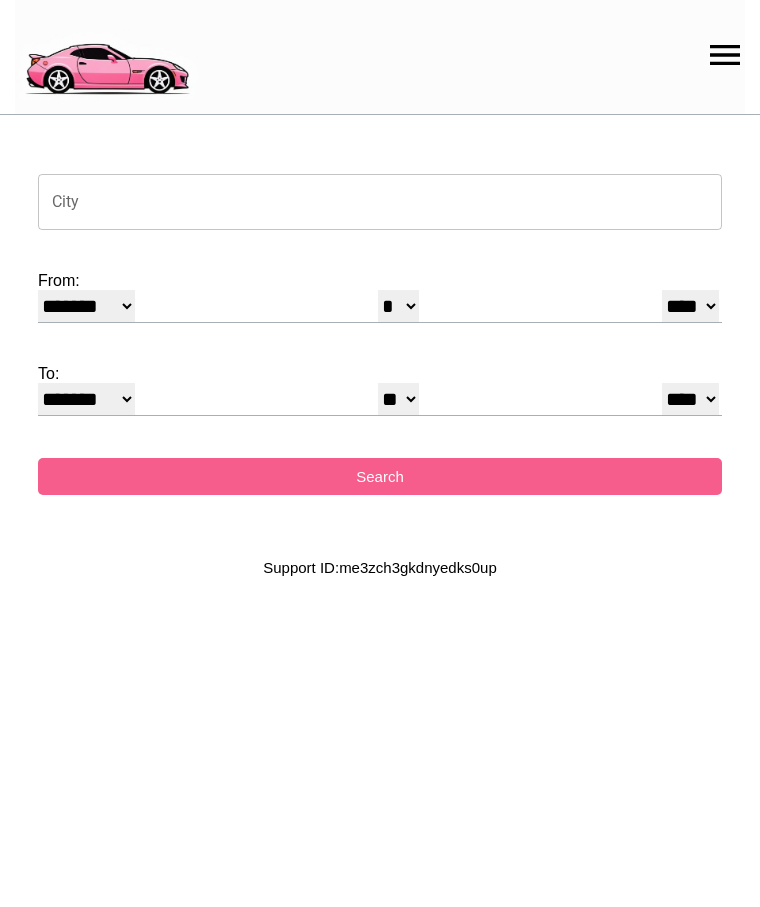 select on "*" 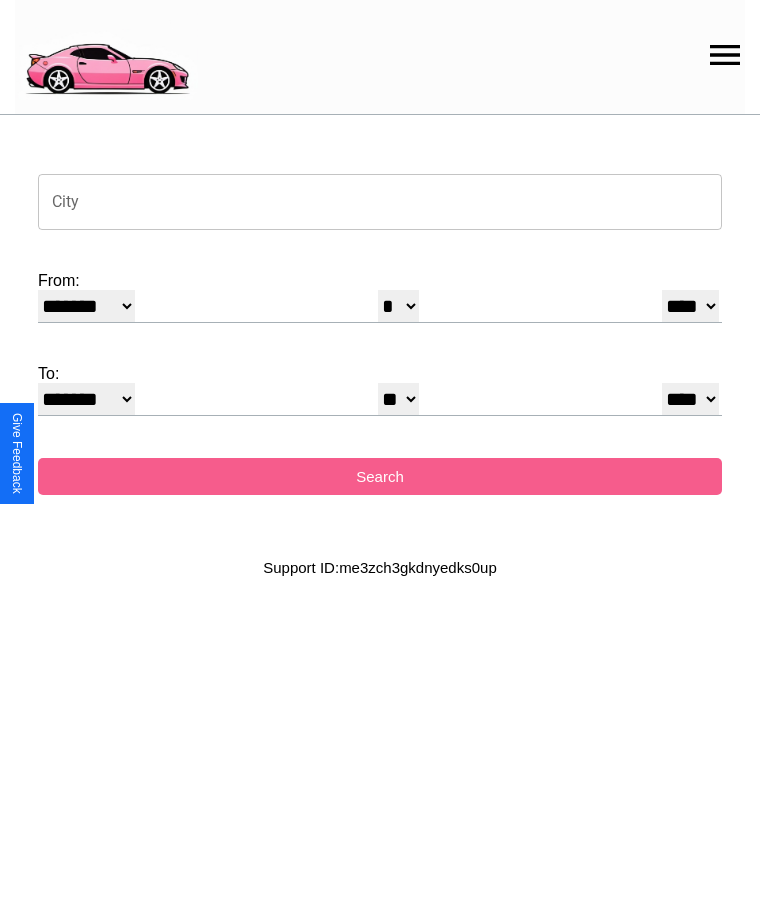 click 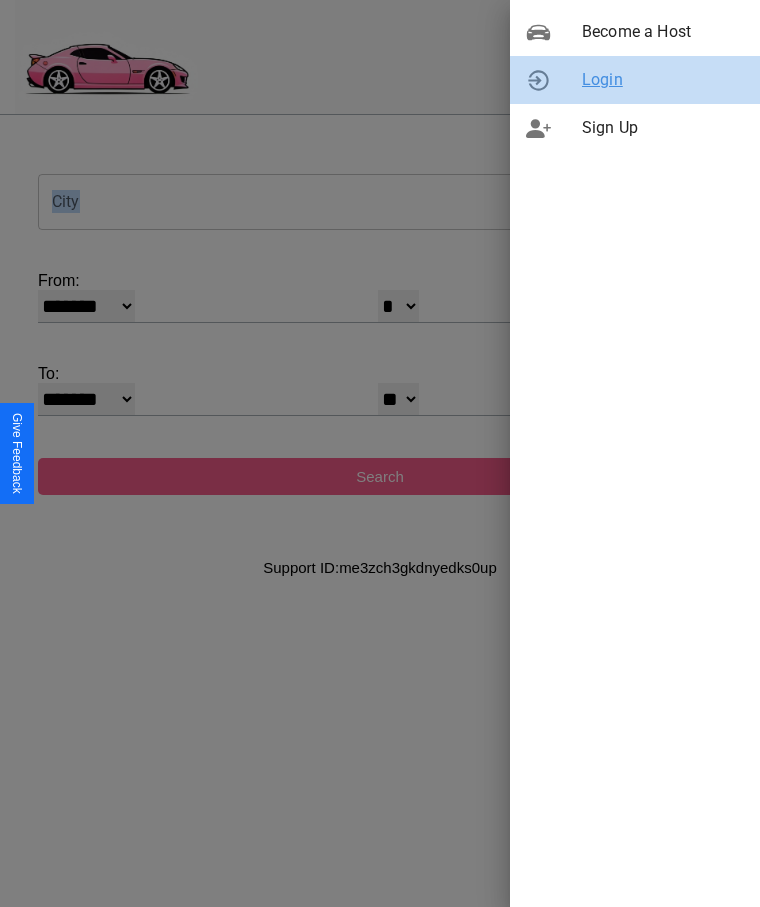 click on "Login" at bounding box center (663, 80) 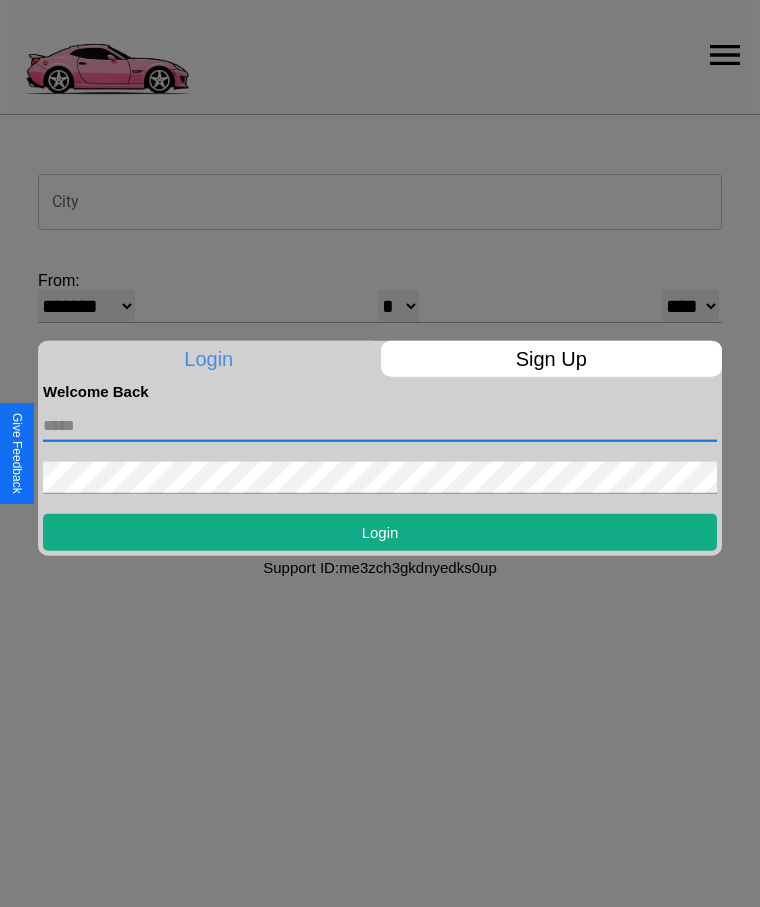 click at bounding box center [380, 425] 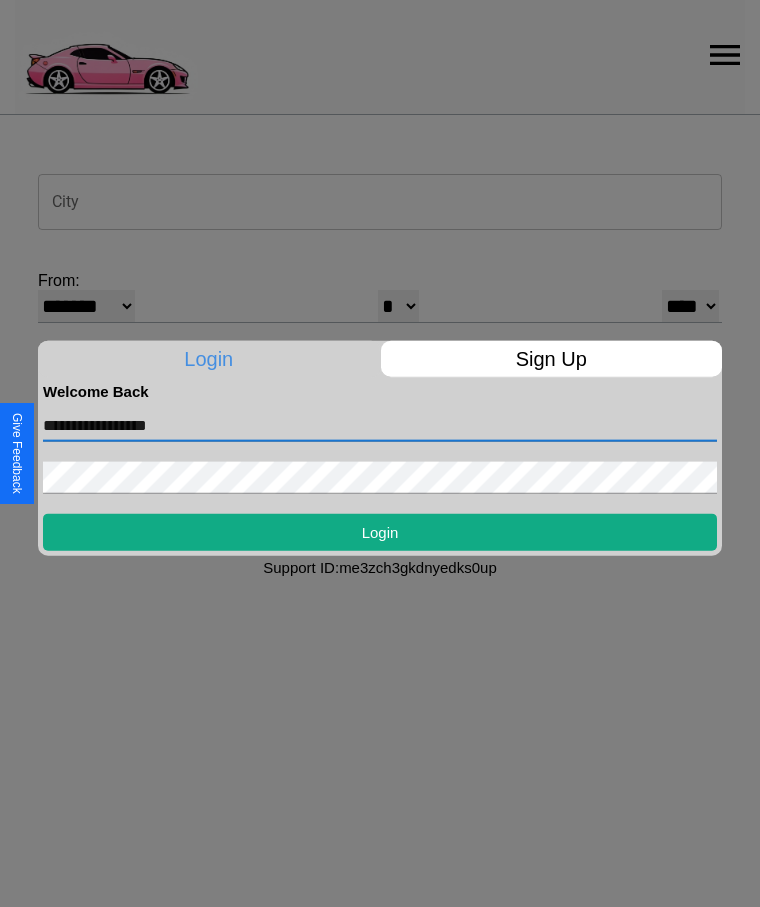 type on "**********" 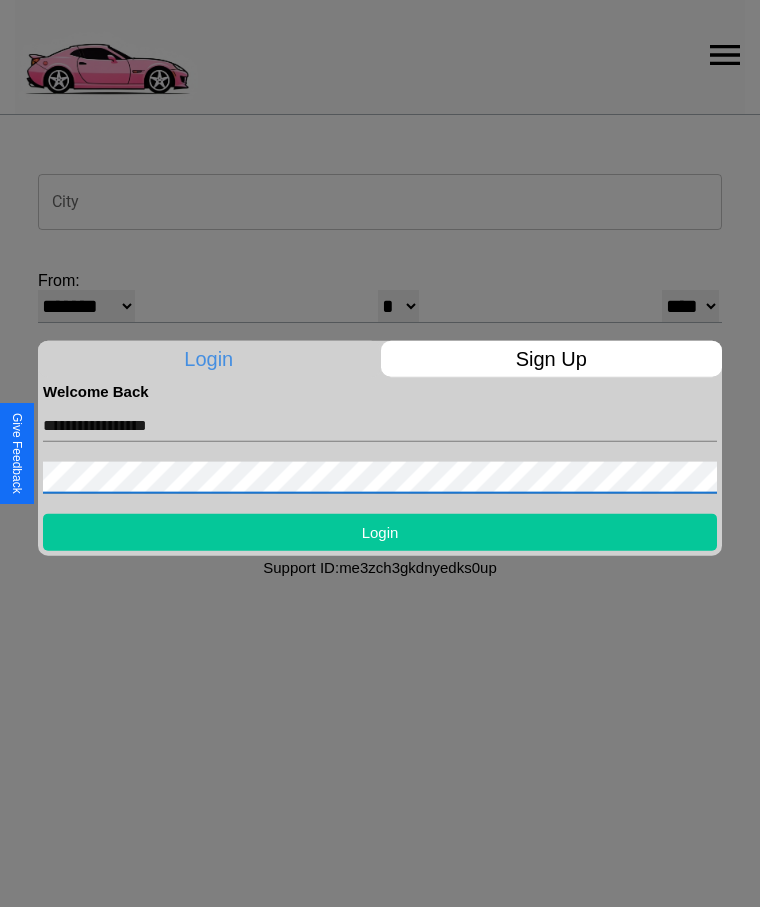 click on "Login" at bounding box center (380, 531) 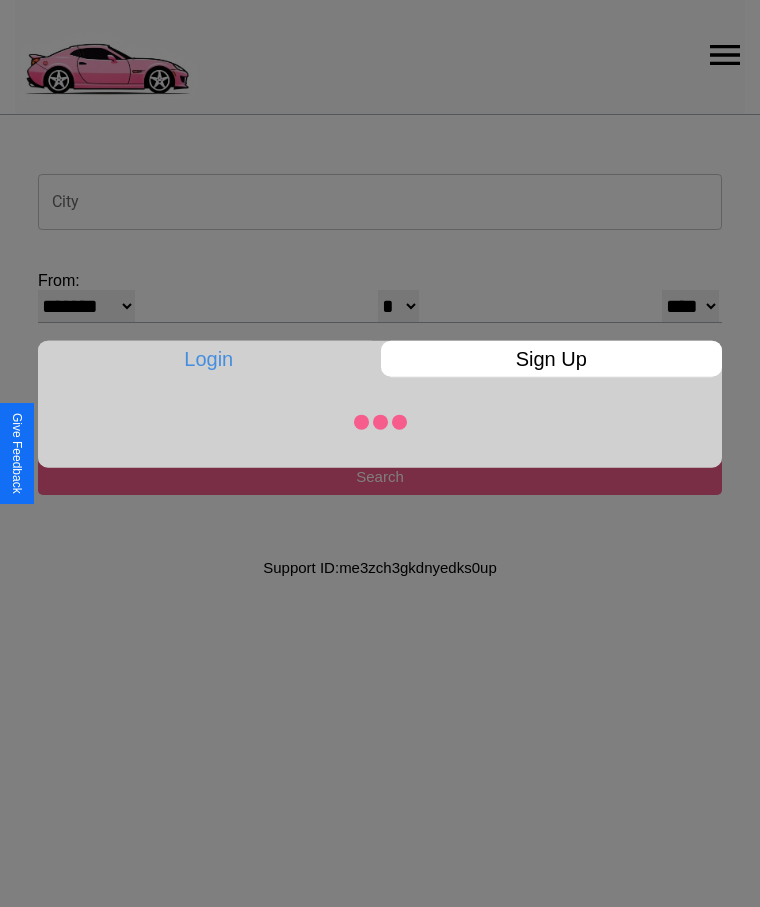 select on "*" 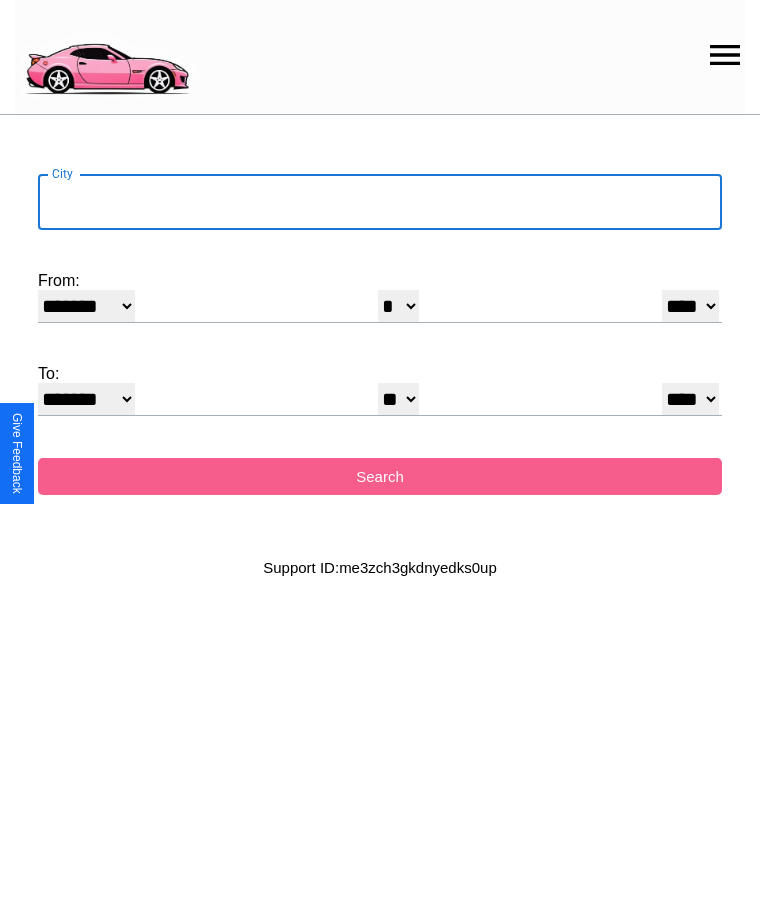 click on "City" at bounding box center (380, 202) 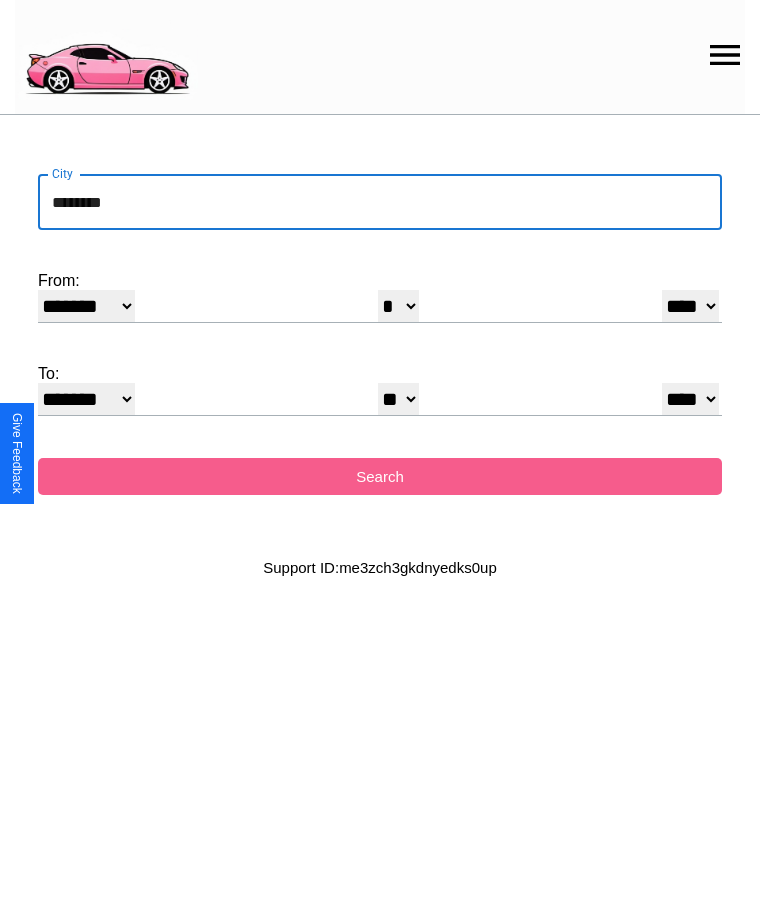 type on "********" 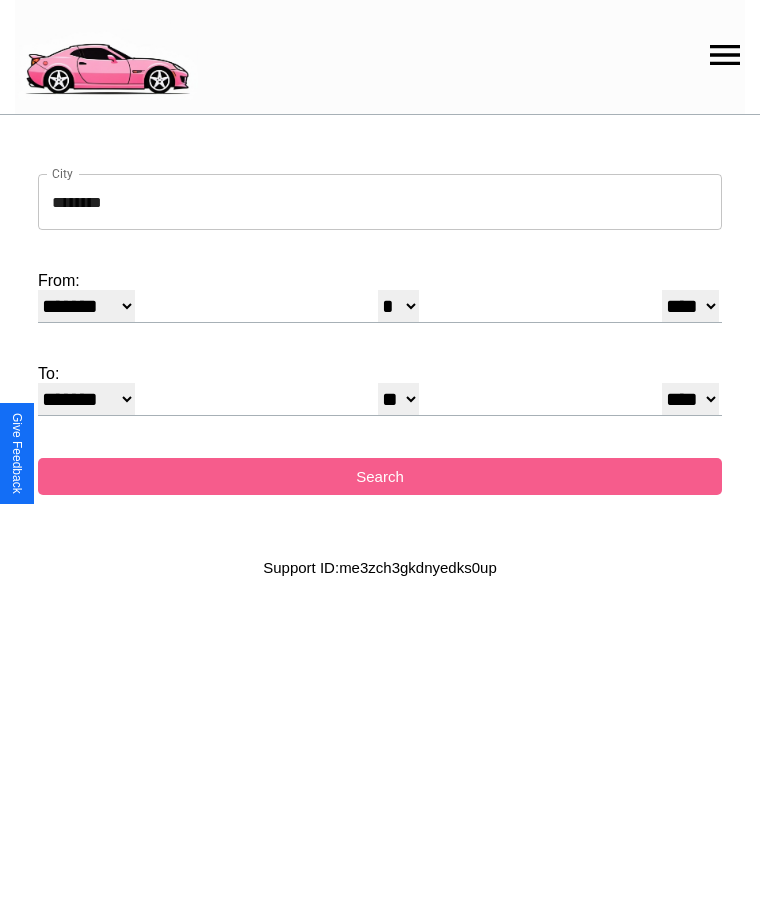 click on "* * * * * * * * * ** ** ** ** ** ** ** ** ** ** ** ** ** ** ** ** ** ** ** ** ** **" at bounding box center (398, 306) 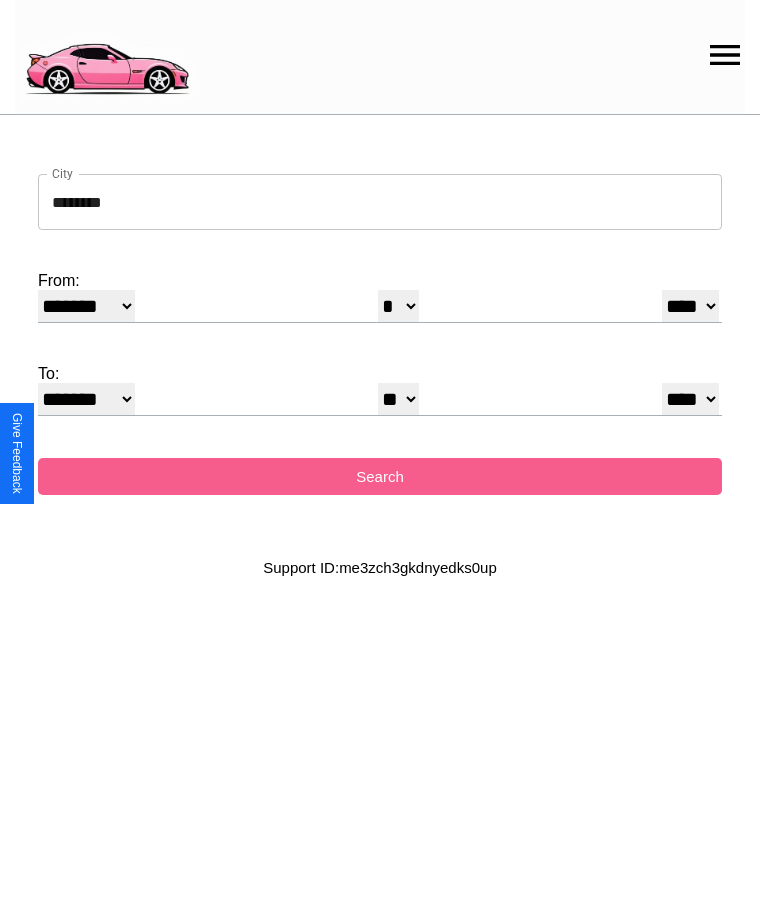 select on "**" 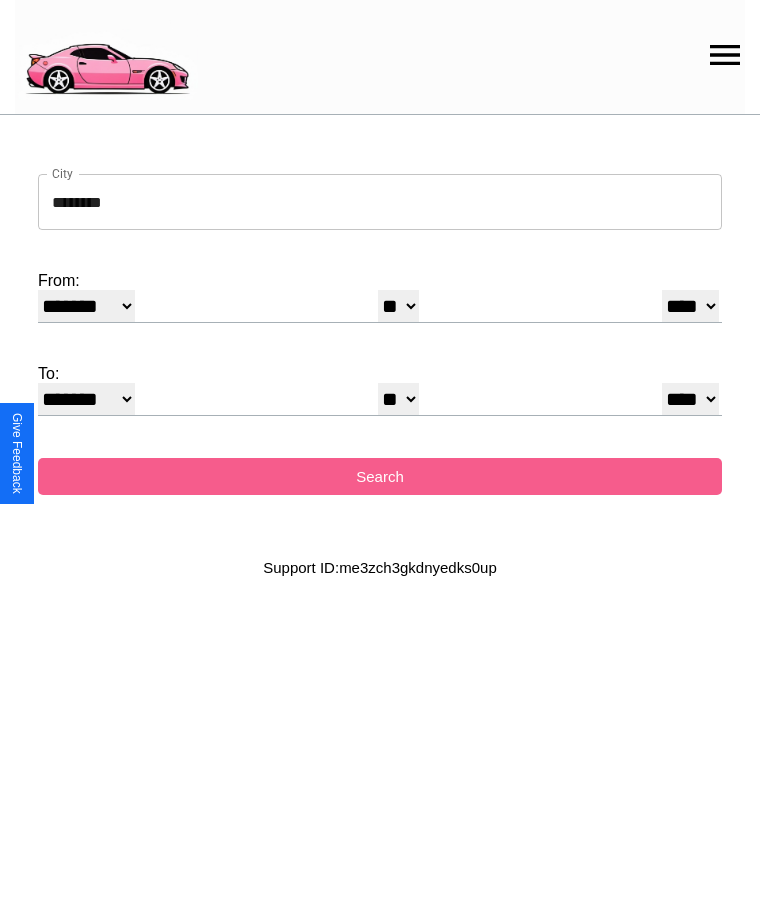 select on "**" 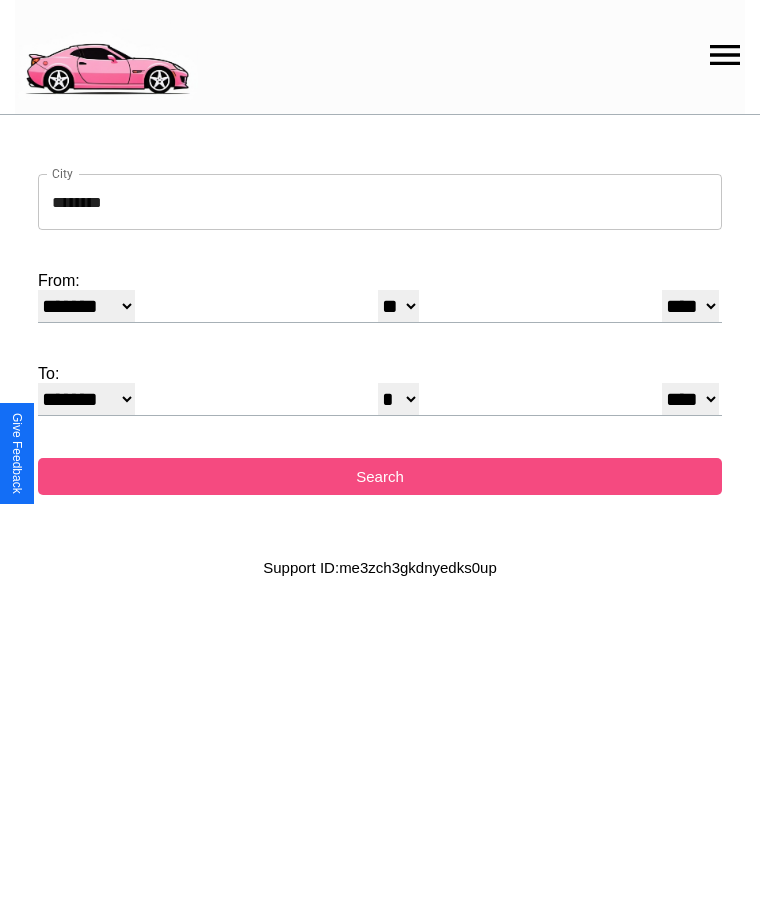 click on "Search" at bounding box center [380, 476] 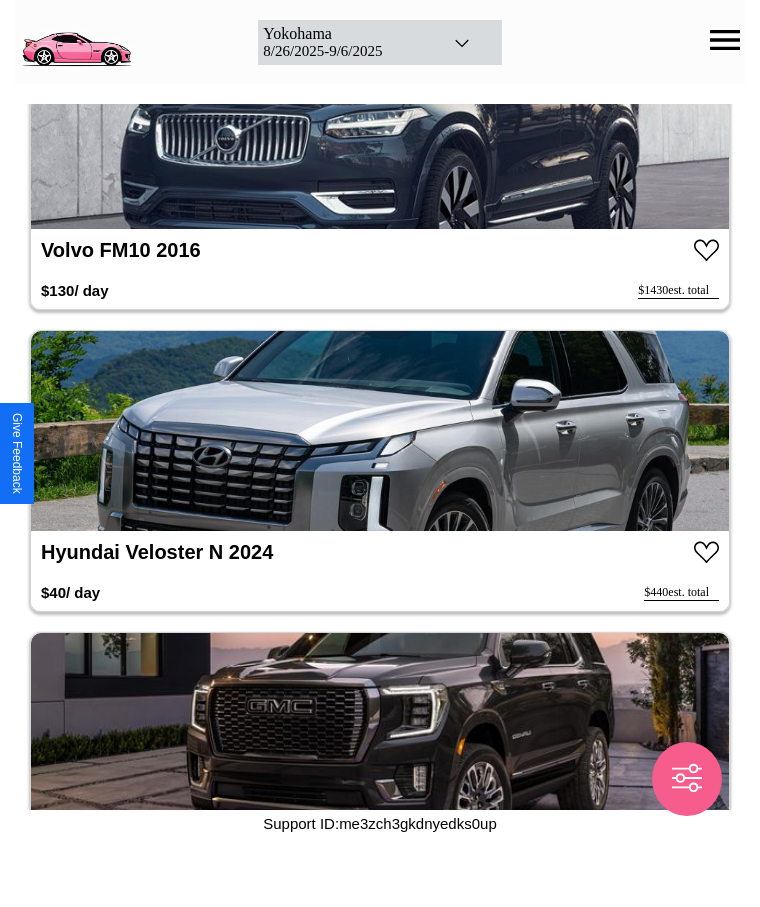 scroll, scrollTop: 12804, scrollLeft: 0, axis: vertical 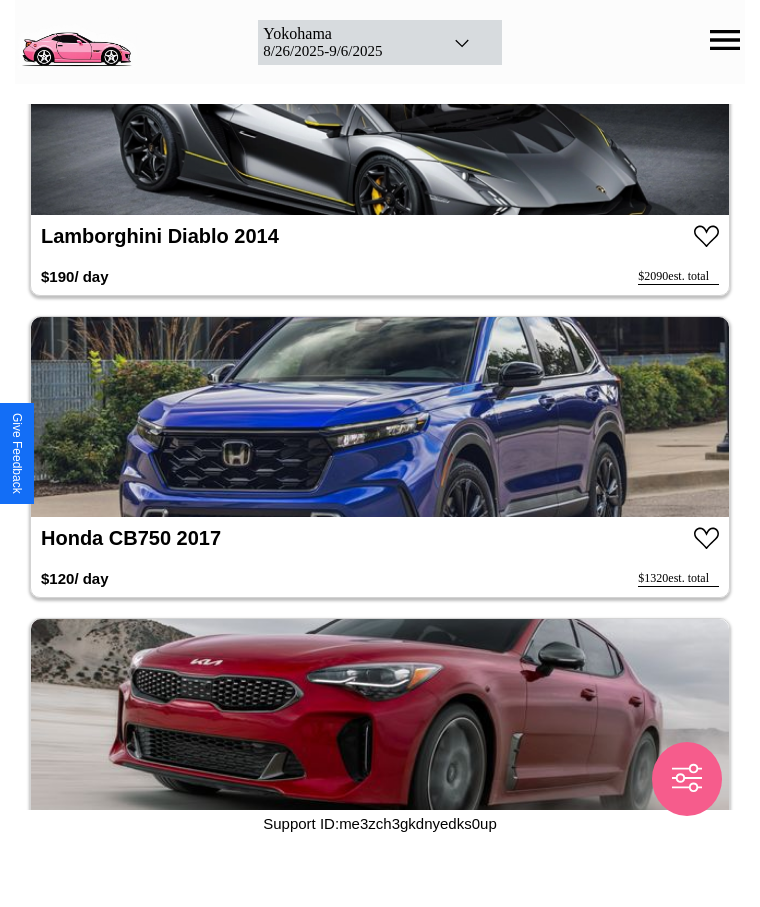 click at bounding box center [380, 417] 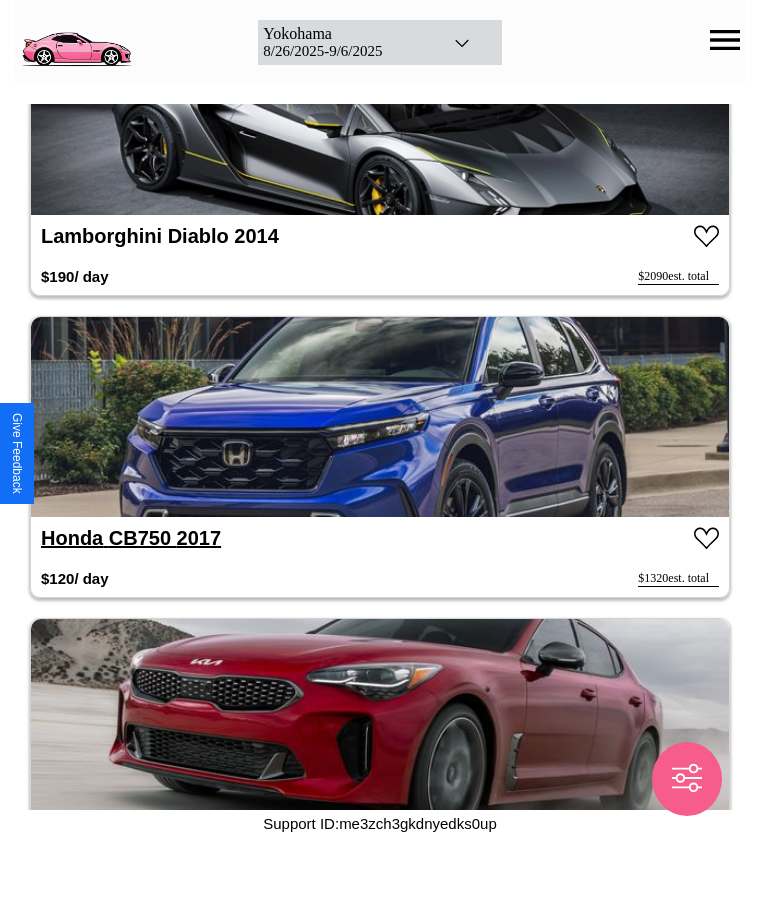 click on "[BRAND] [MODEL] [YEAR]" at bounding box center [131, 538] 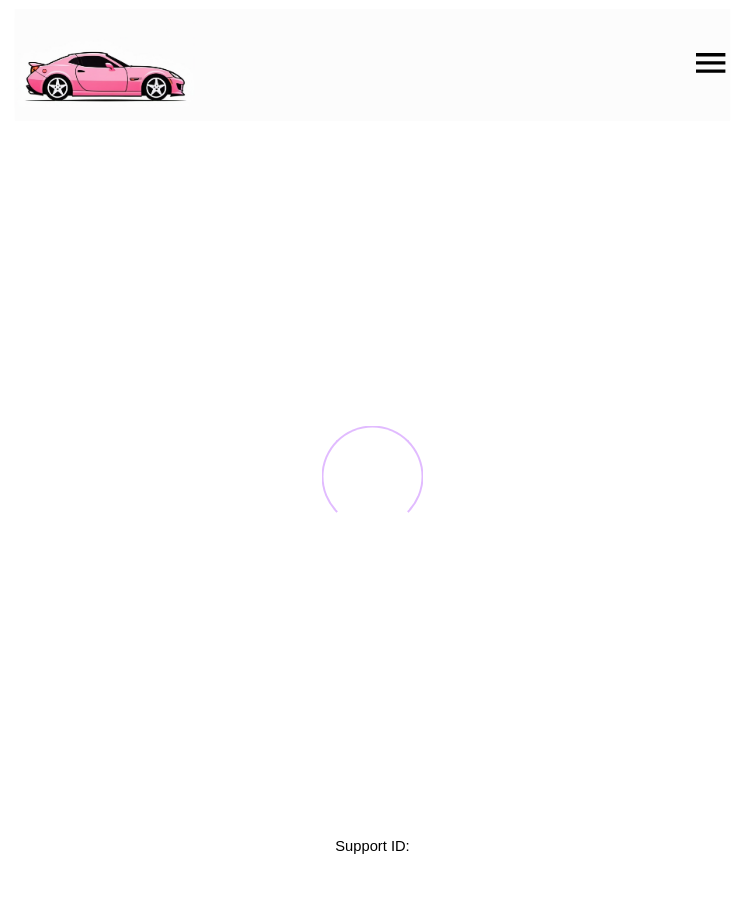 scroll, scrollTop: 0, scrollLeft: 0, axis: both 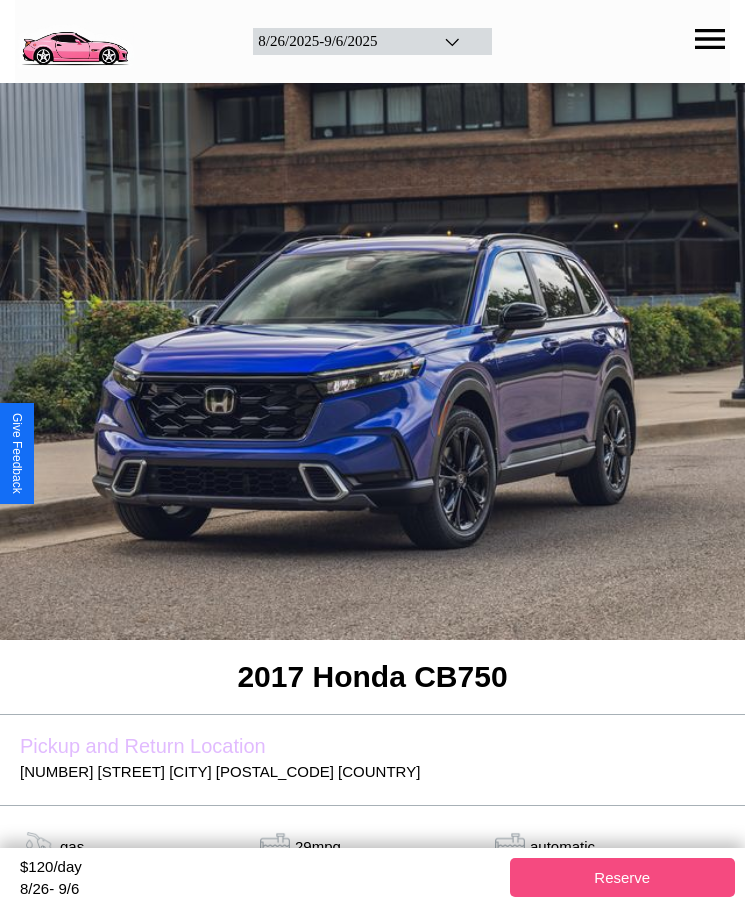 click on "Reserve" at bounding box center [623, 877] 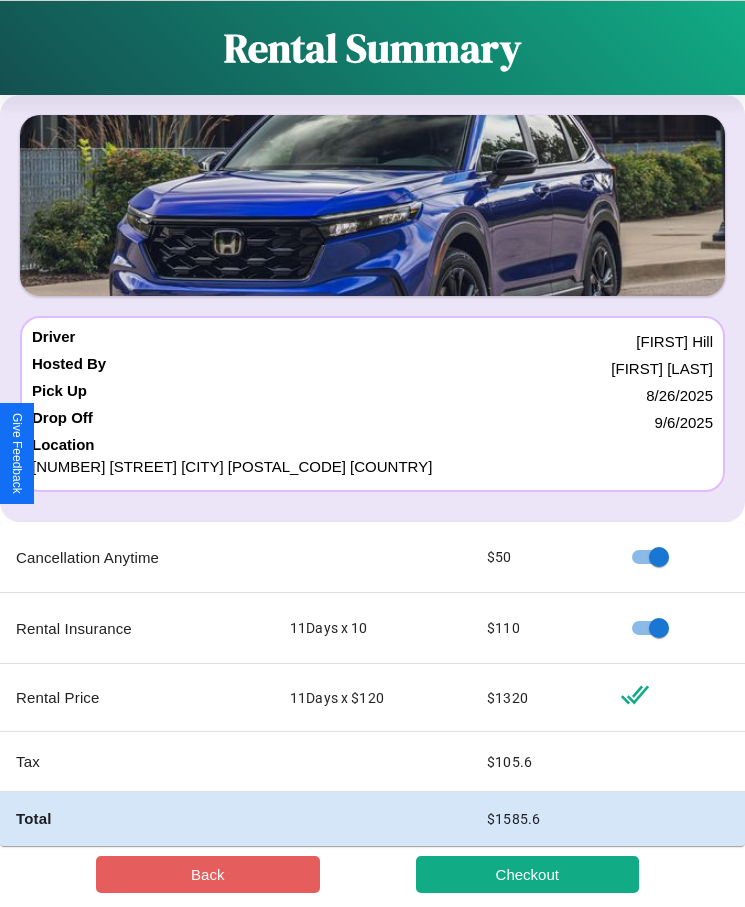 scroll, scrollTop: 23, scrollLeft: 0, axis: vertical 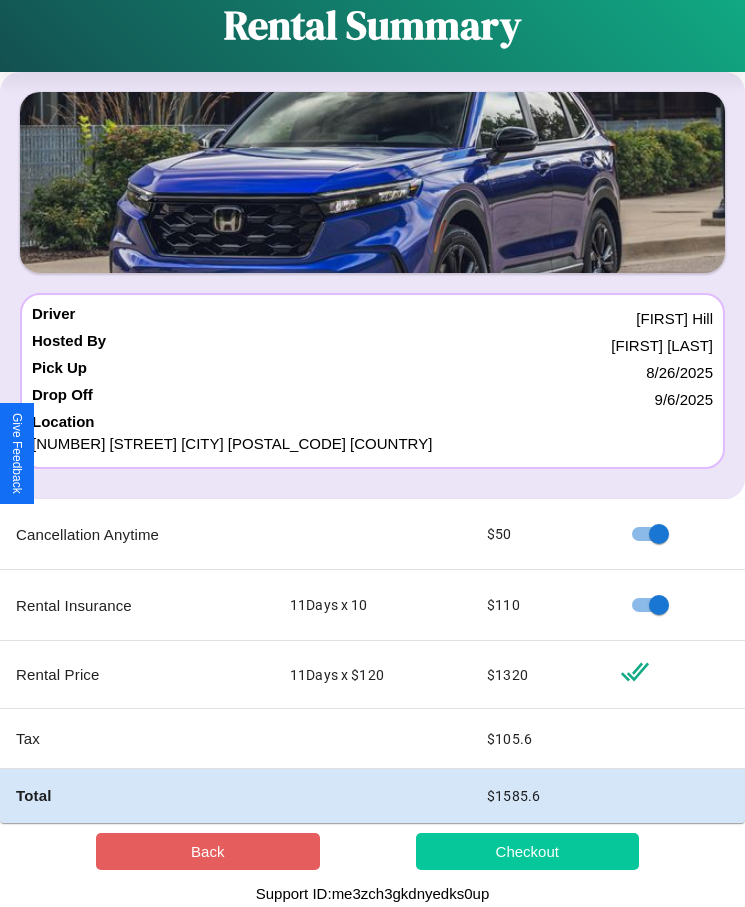 click on "Checkout" at bounding box center (528, 851) 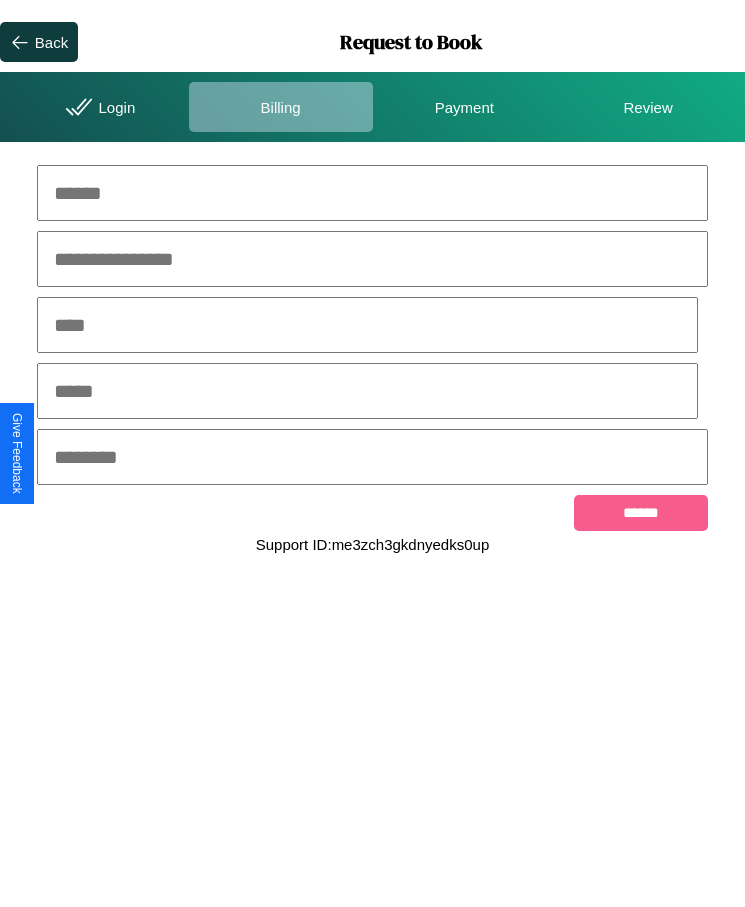 scroll, scrollTop: 0, scrollLeft: 0, axis: both 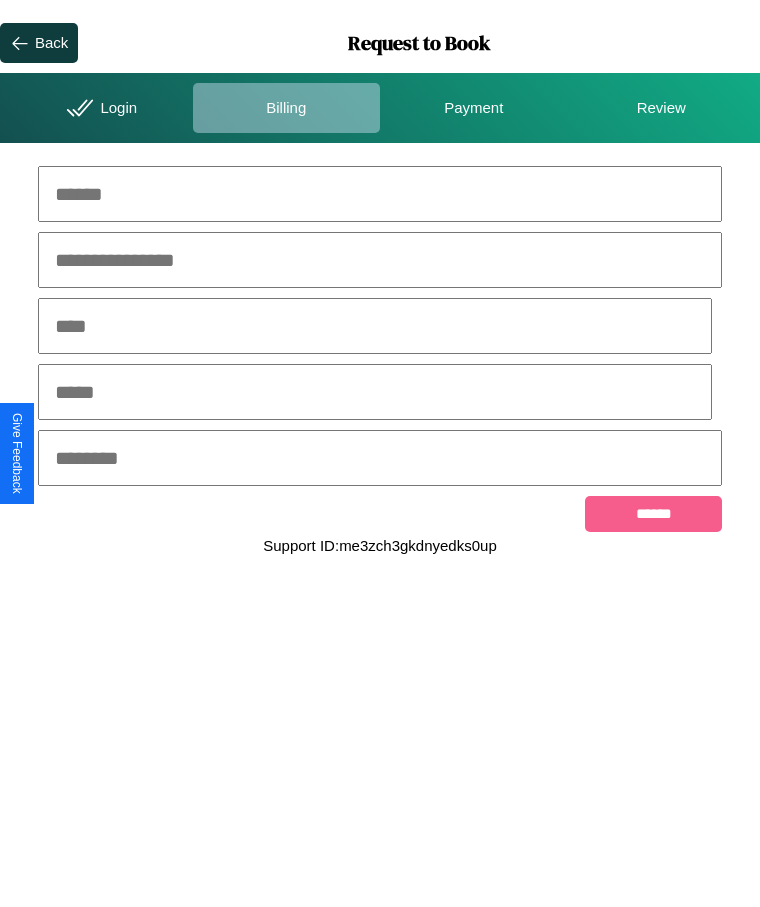 click at bounding box center (380, 194) 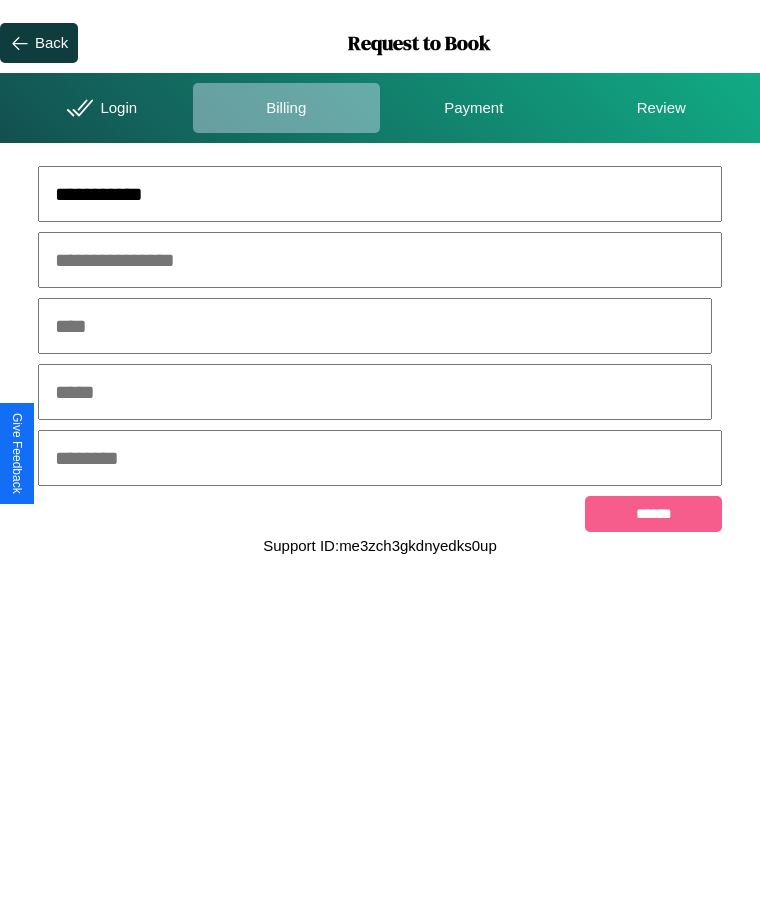type on "**********" 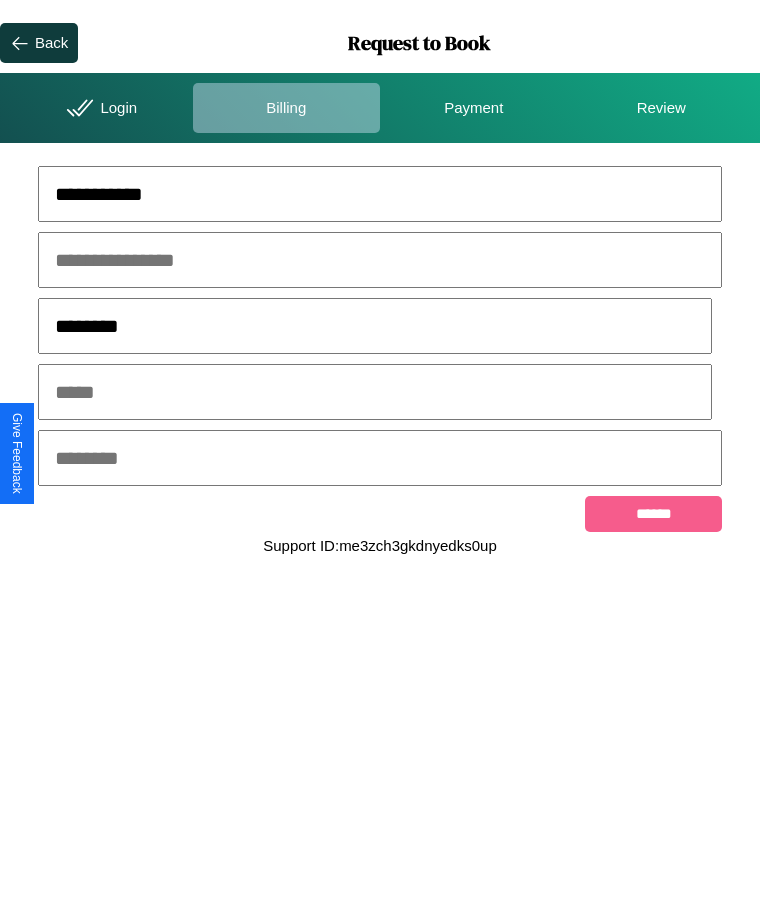 type on "********" 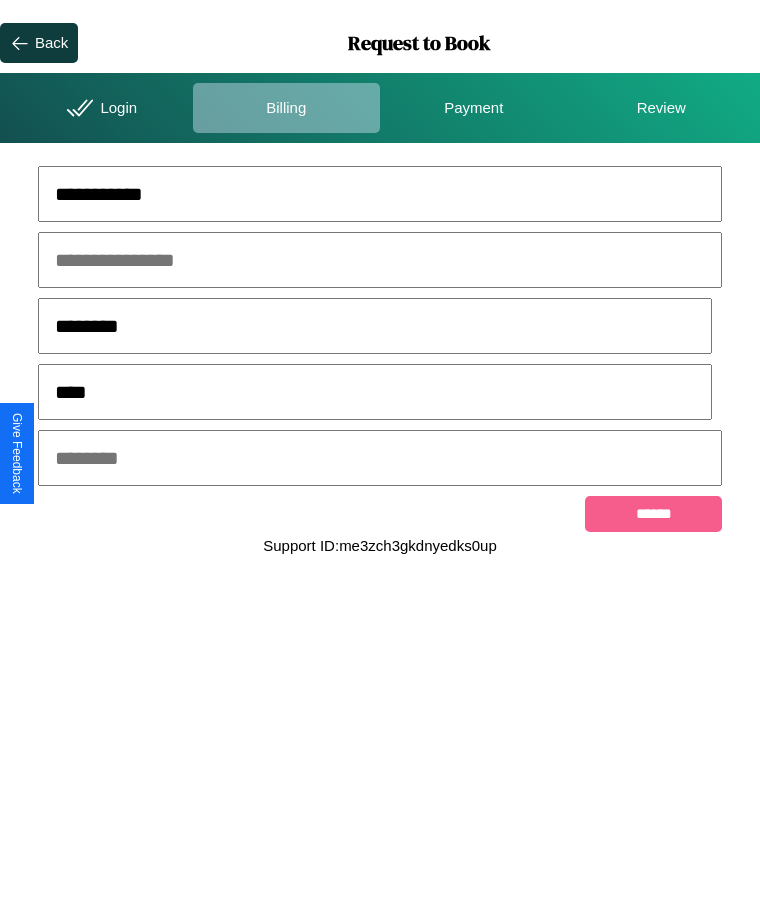type on "****" 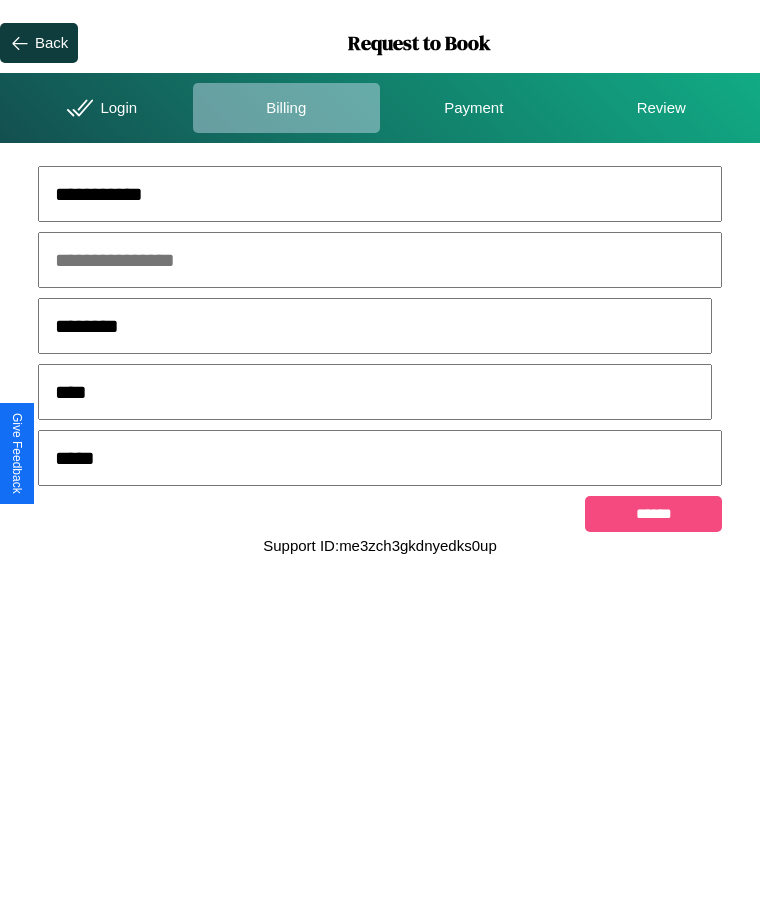 type on "*****" 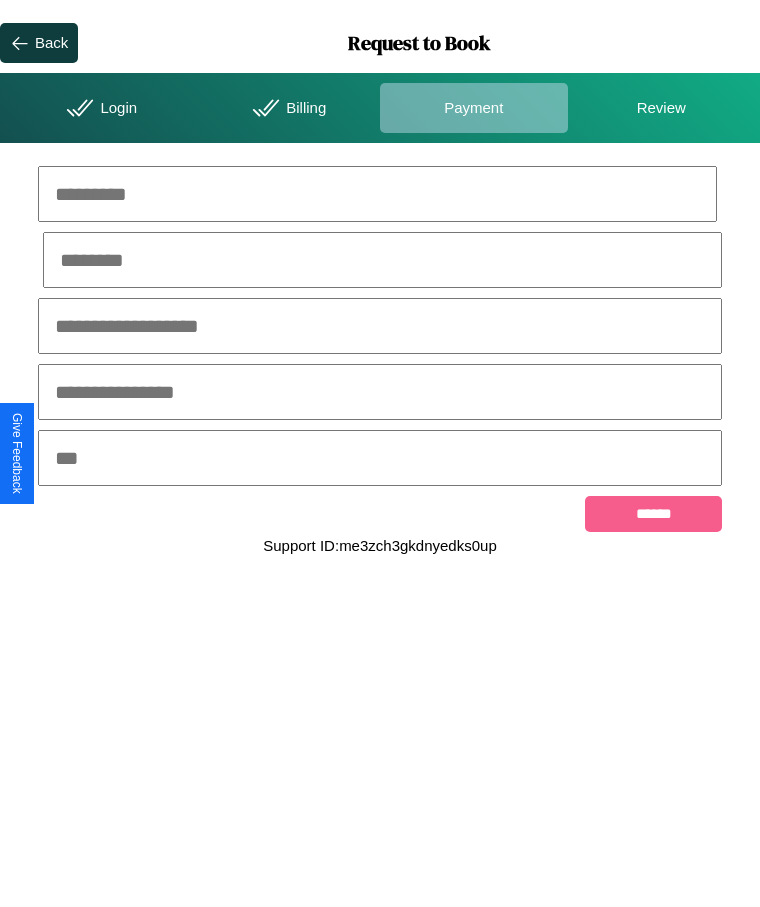 click at bounding box center [377, 194] 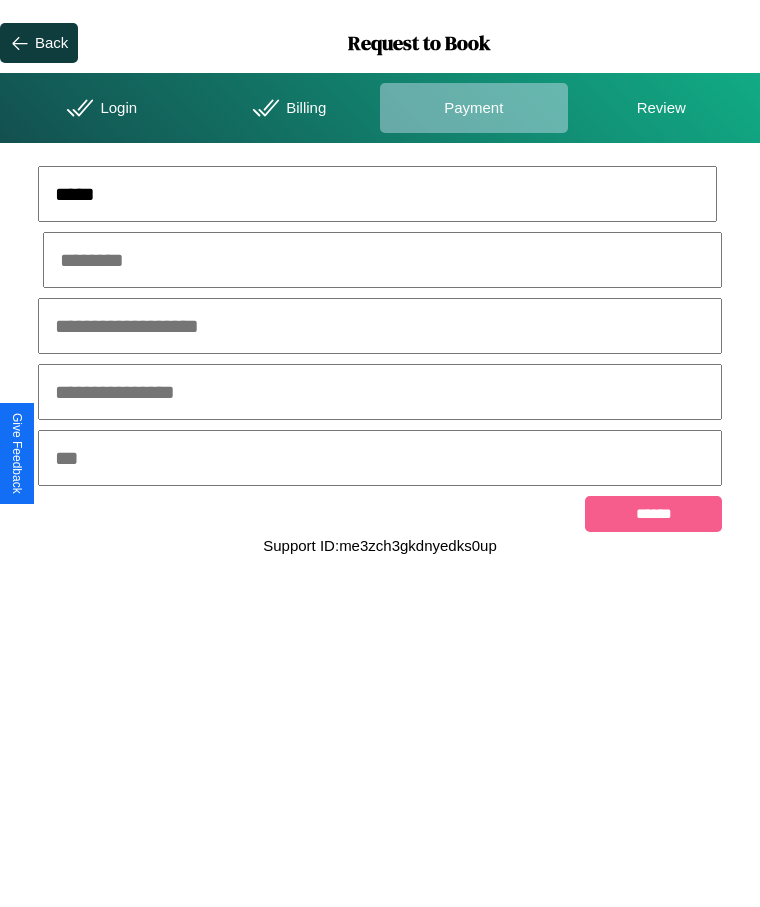 type on "*****" 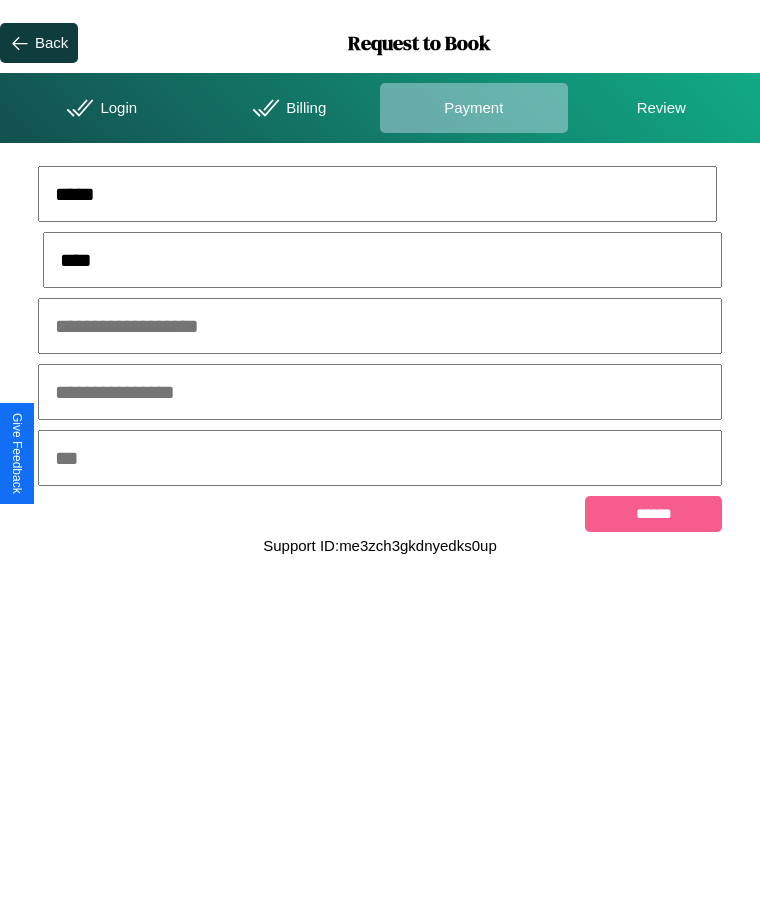 type on "****" 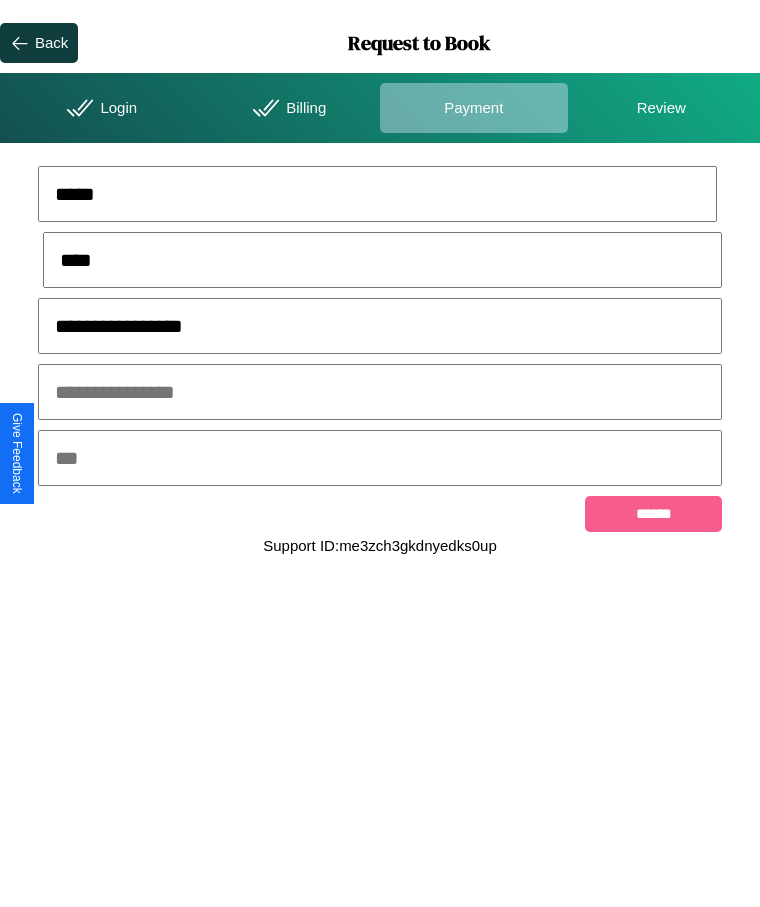 type on "**********" 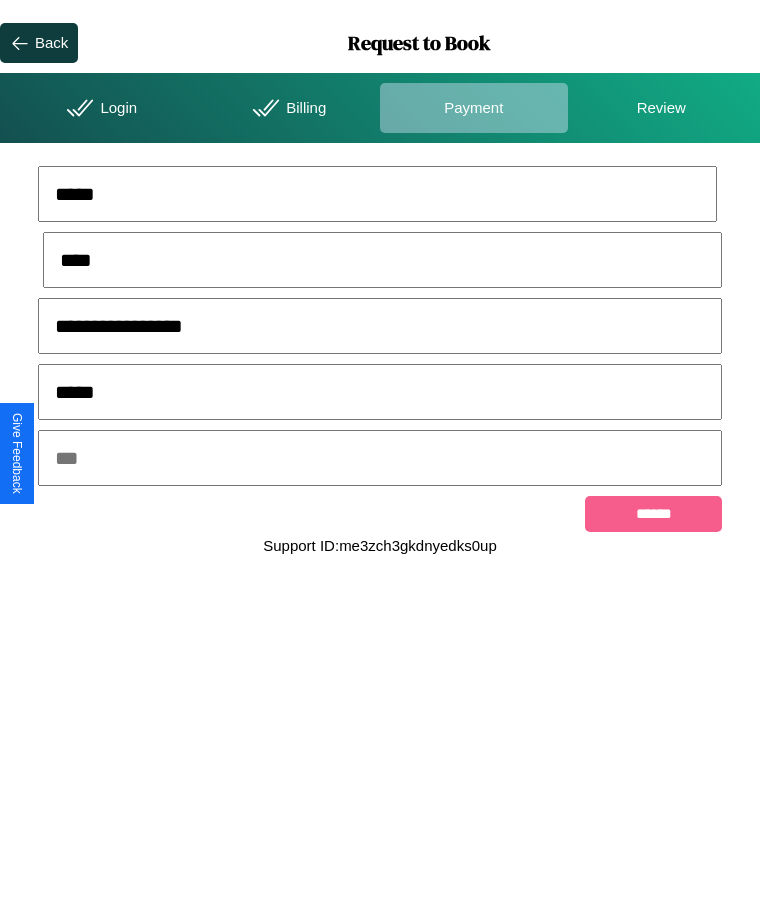 type on "*****" 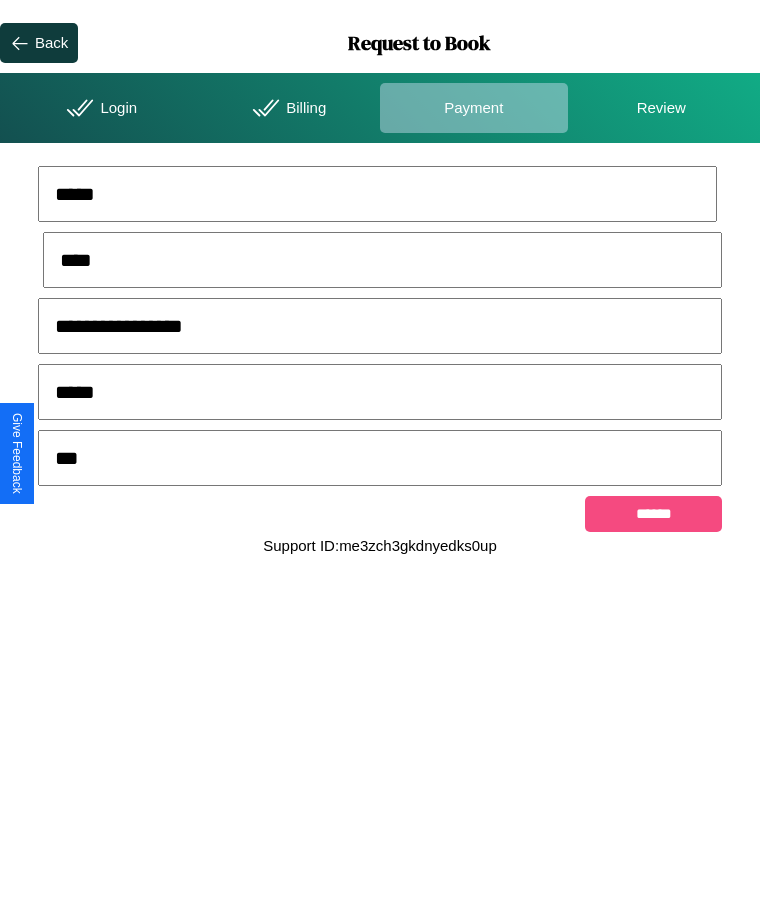 type on "***" 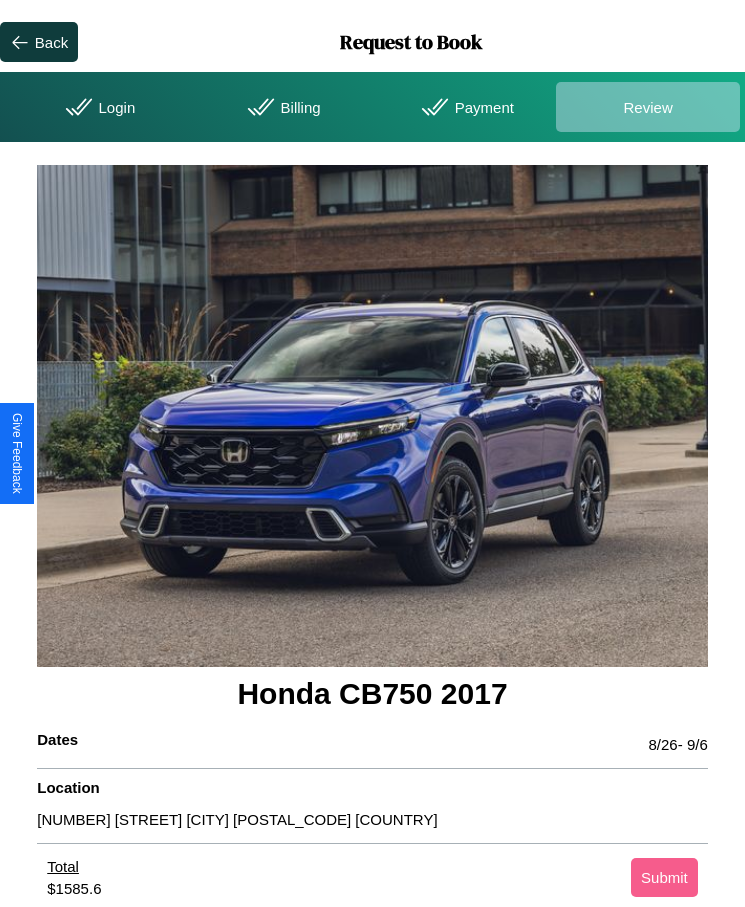 scroll, scrollTop: 2, scrollLeft: 0, axis: vertical 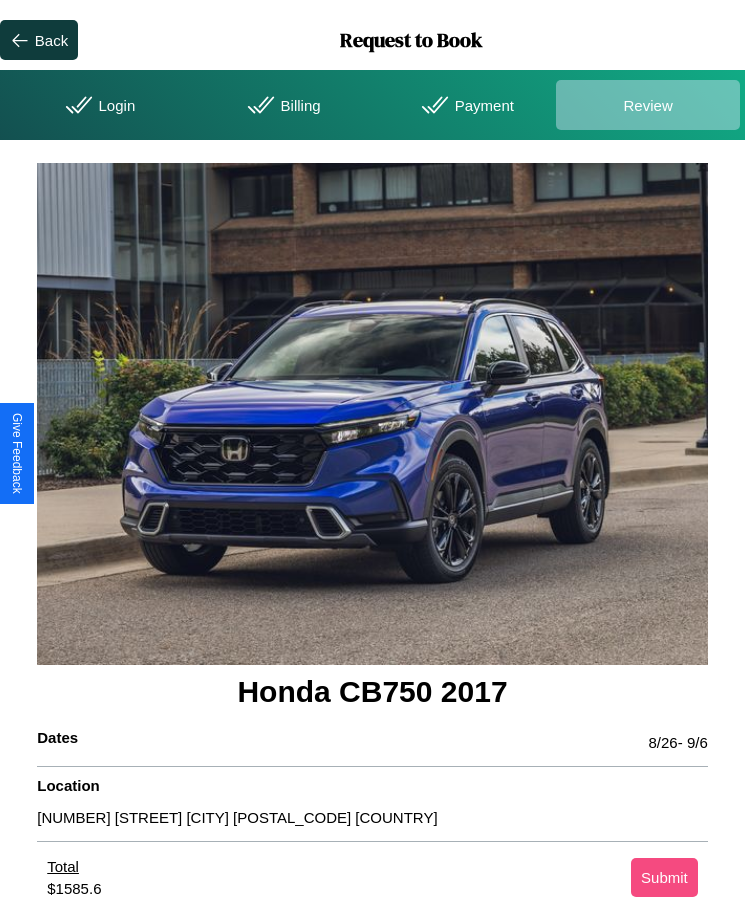 click on "Submit" at bounding box center [664, 877] 